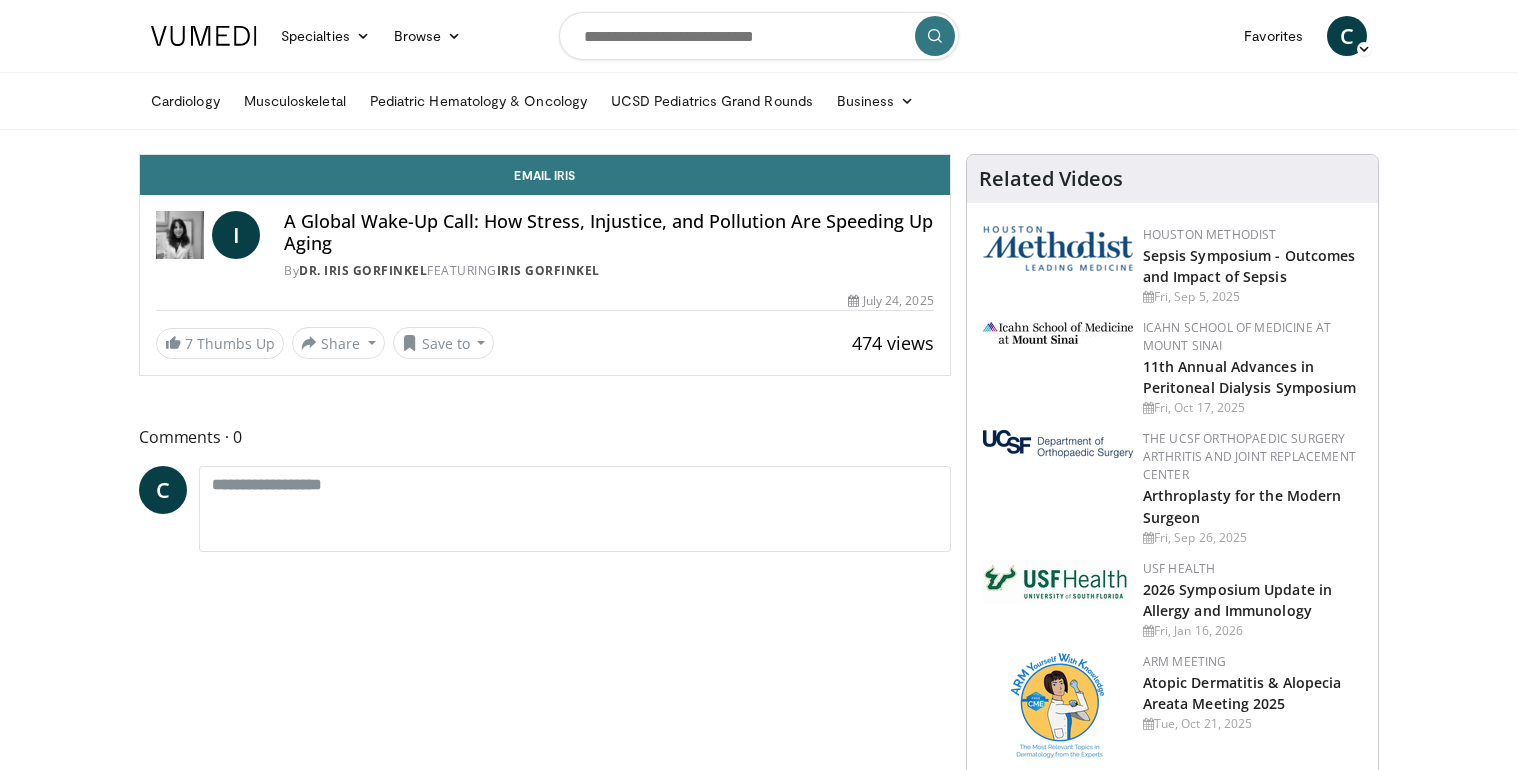 scroll, scrollTop: 0, scrollLeft: 0, axis: both 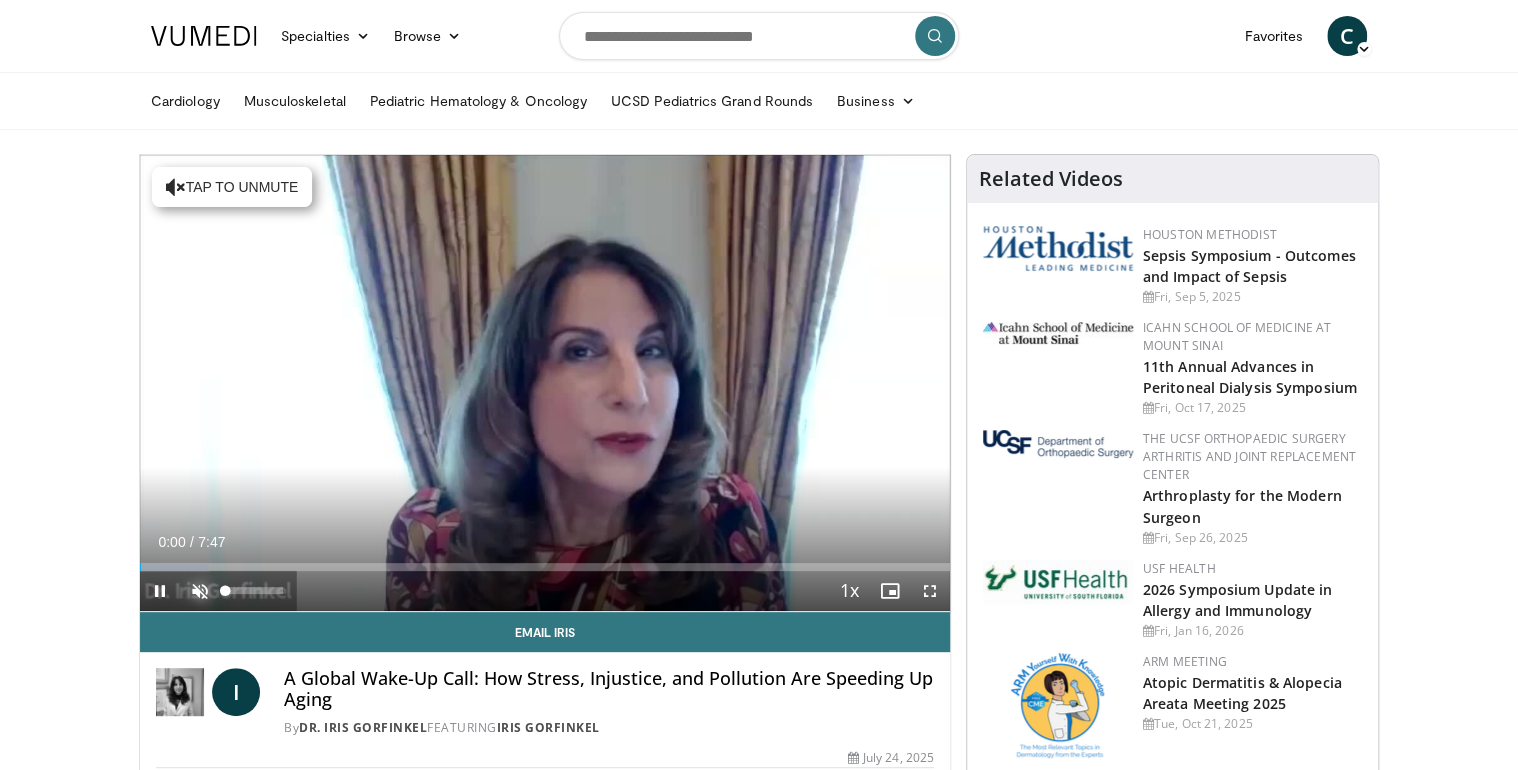 click at bounding box center (200, 591) 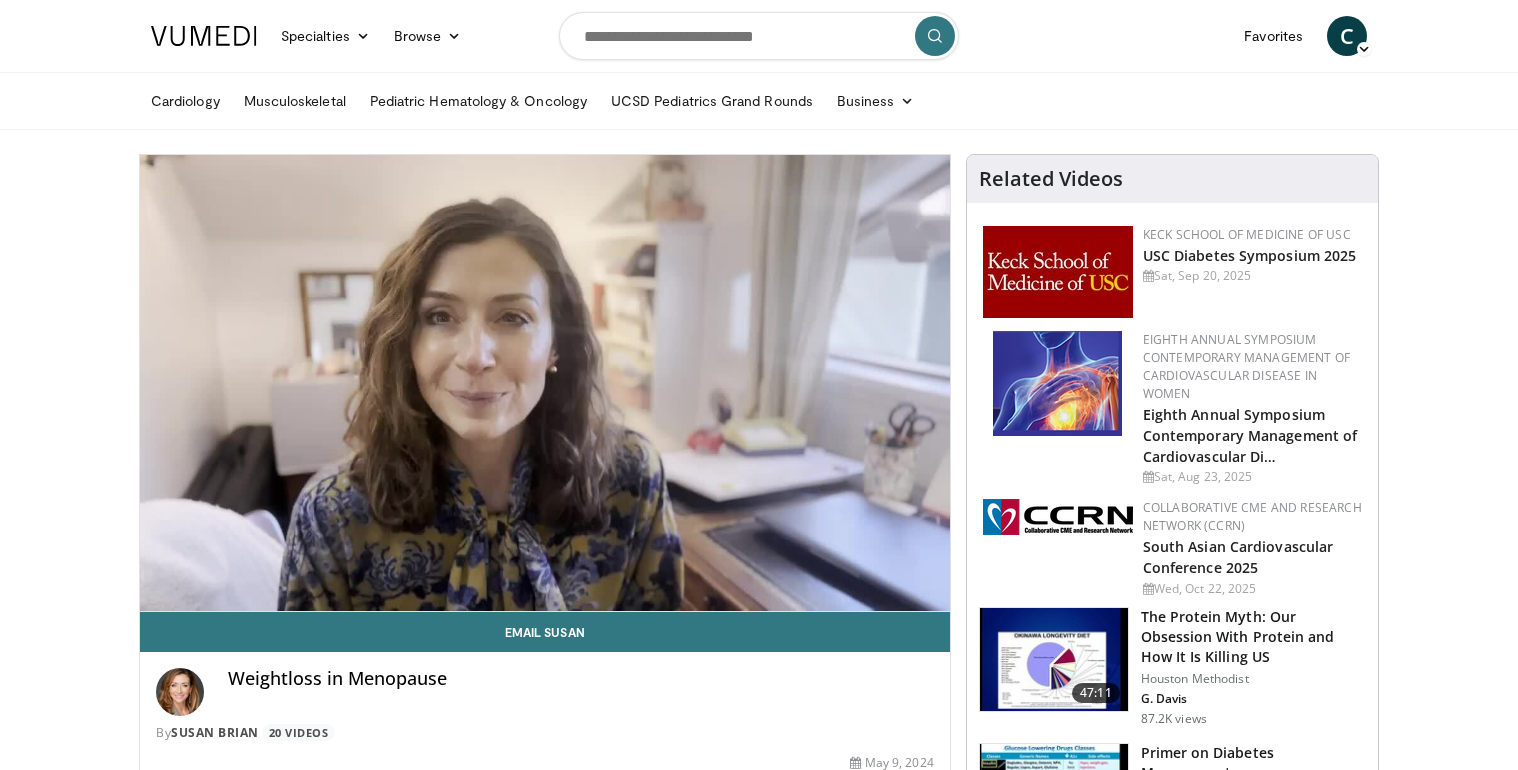 scroll, scrollTop: 0, scrollLeft: 0, axis: both 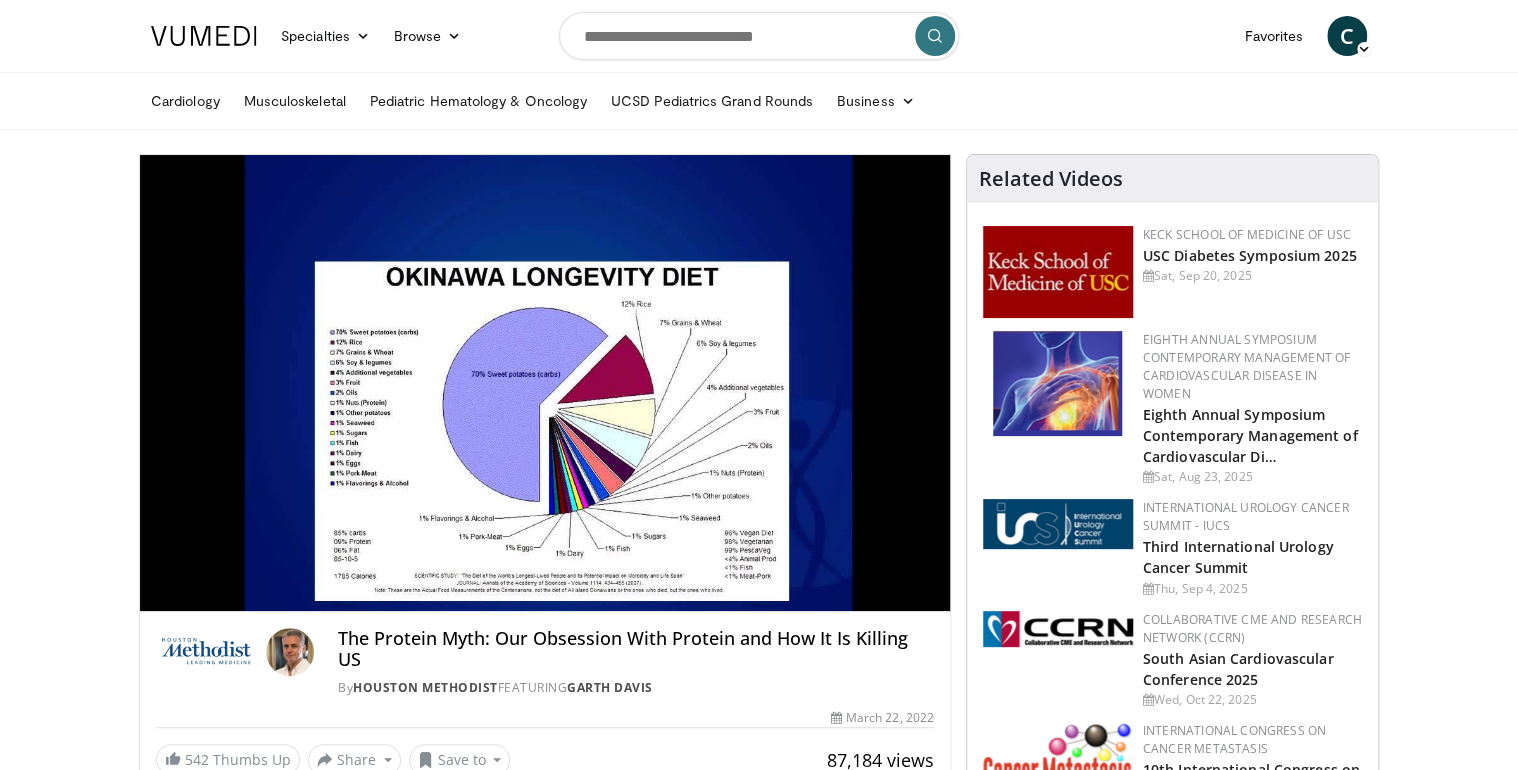 click on "Specialties
Adult & Family Medicine
Allergy, Asthma, Immunology
Anesthesiology
Cardiology
Dental
Dermatology
Endocrinology
Gastroenterology & Hepatology
General Surgery
Hematology & Oncology
Infectious Disease
Nephrology
Neurology
Neurosurgery
Obstetrics & Gynecology
Ophthalmology
Oral Maxillofacial
Orthopaedics
Otolaryngology
Pediatrics
Plastic Surgery
Podiatry
Psychiatry
Pulmonology
Radiation Oncology
Radiology
Rheumatology
Urology" at bounding box center [759, 8104] 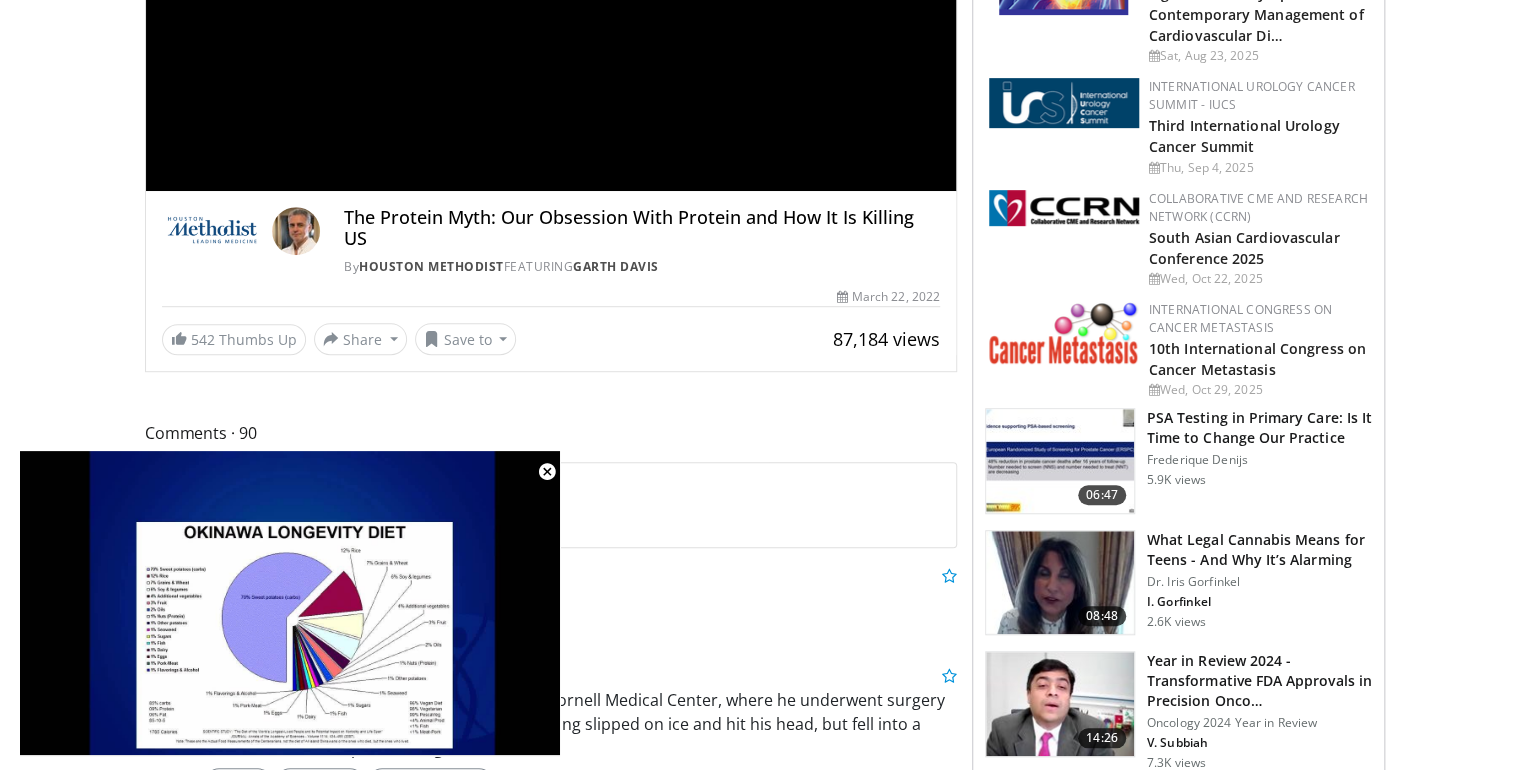 scroll, scrollTop: 440, scrollLeft: 0, axis: vertical 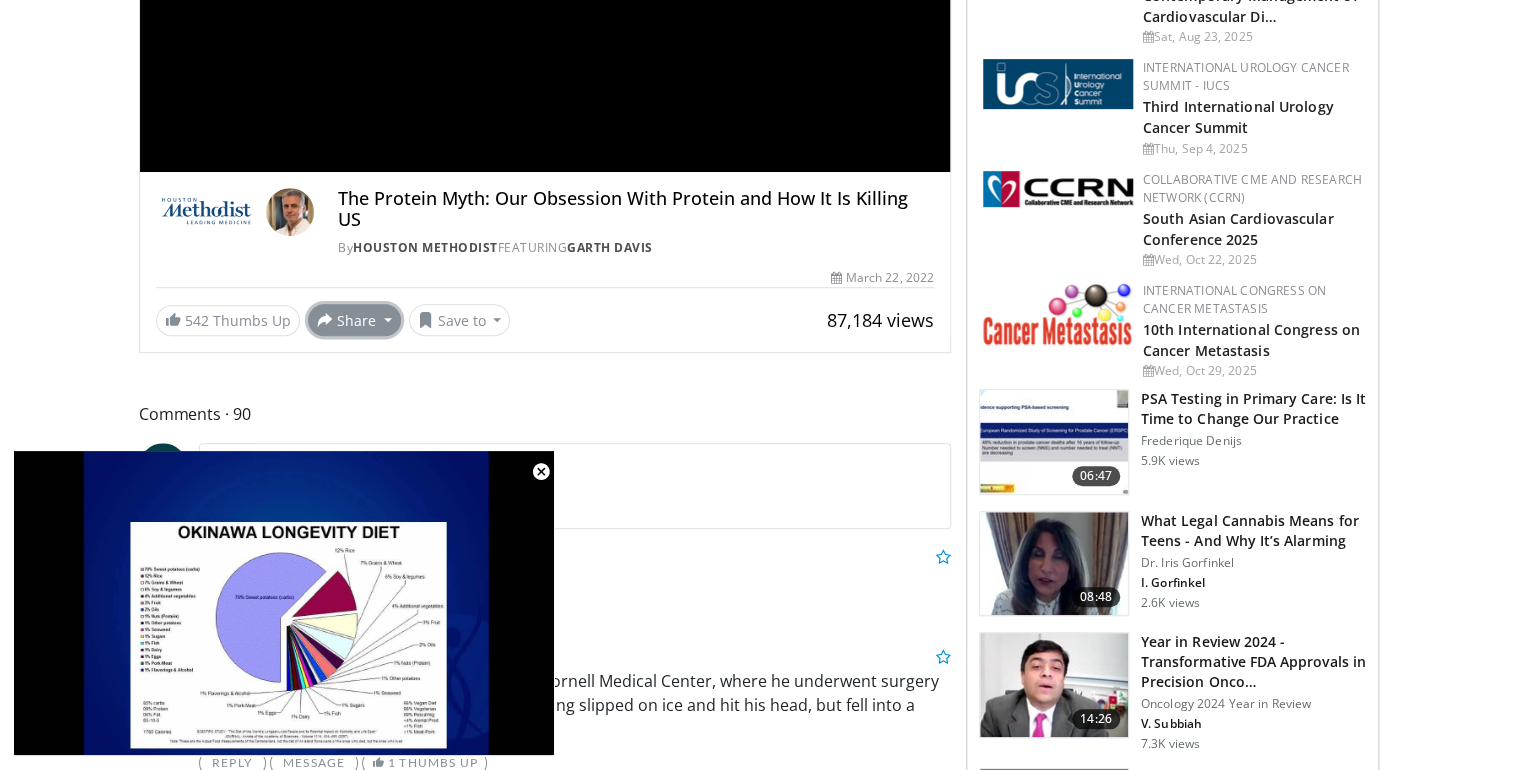 click on "Share" at bounding box center (354, 320) 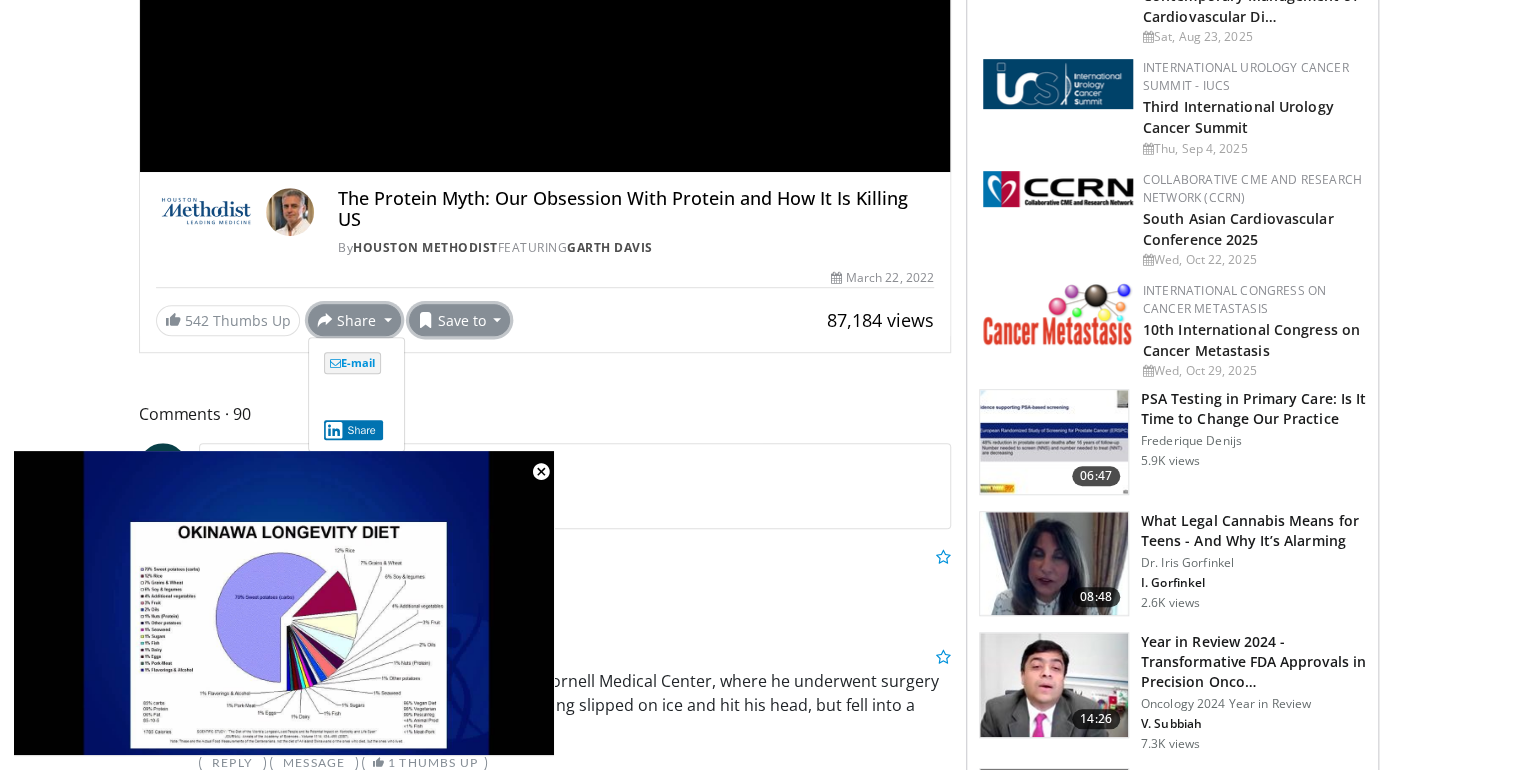 click on "Save to" at bounding box center [460, 320] 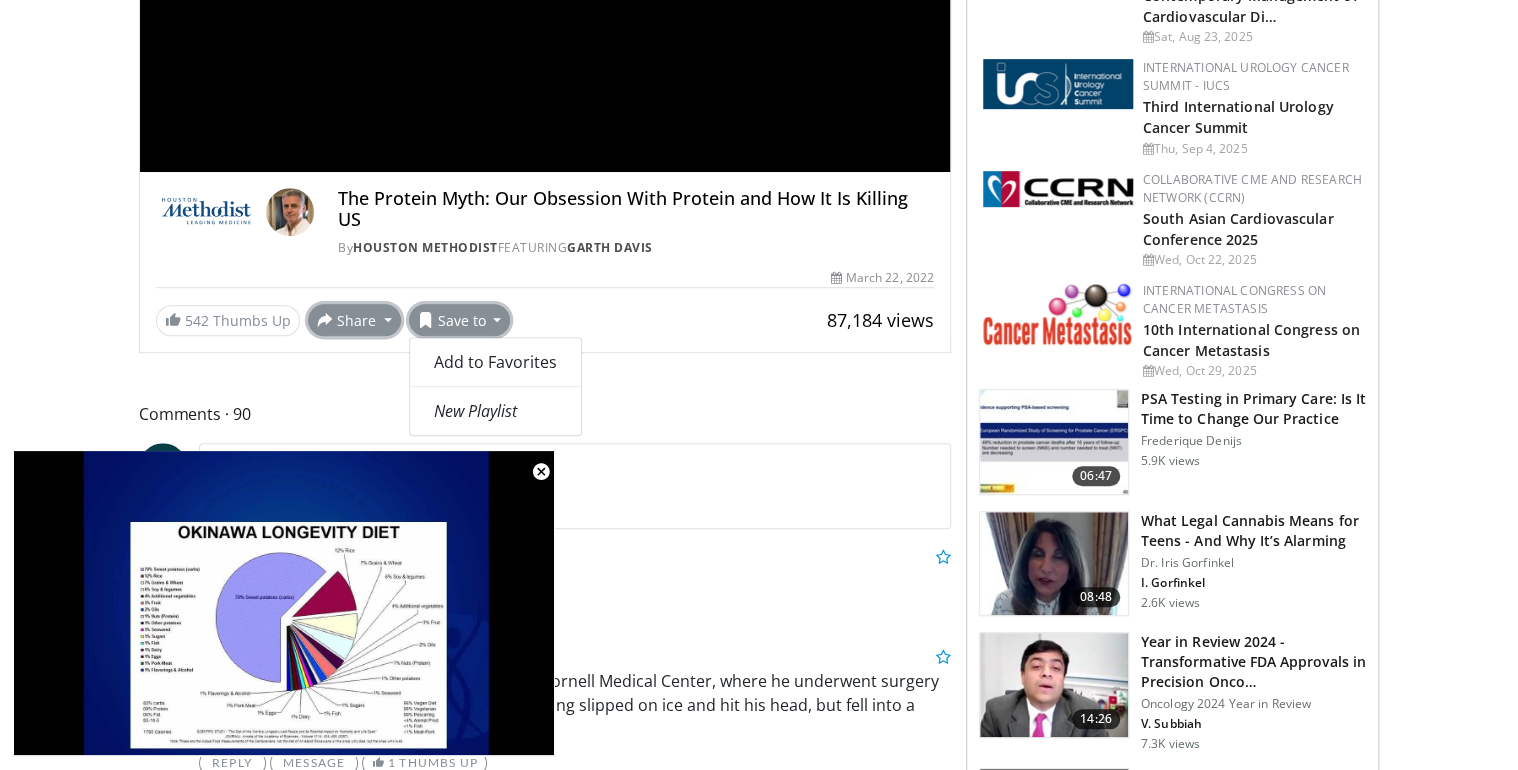 click on "Share" at bounding box center [354, 320] 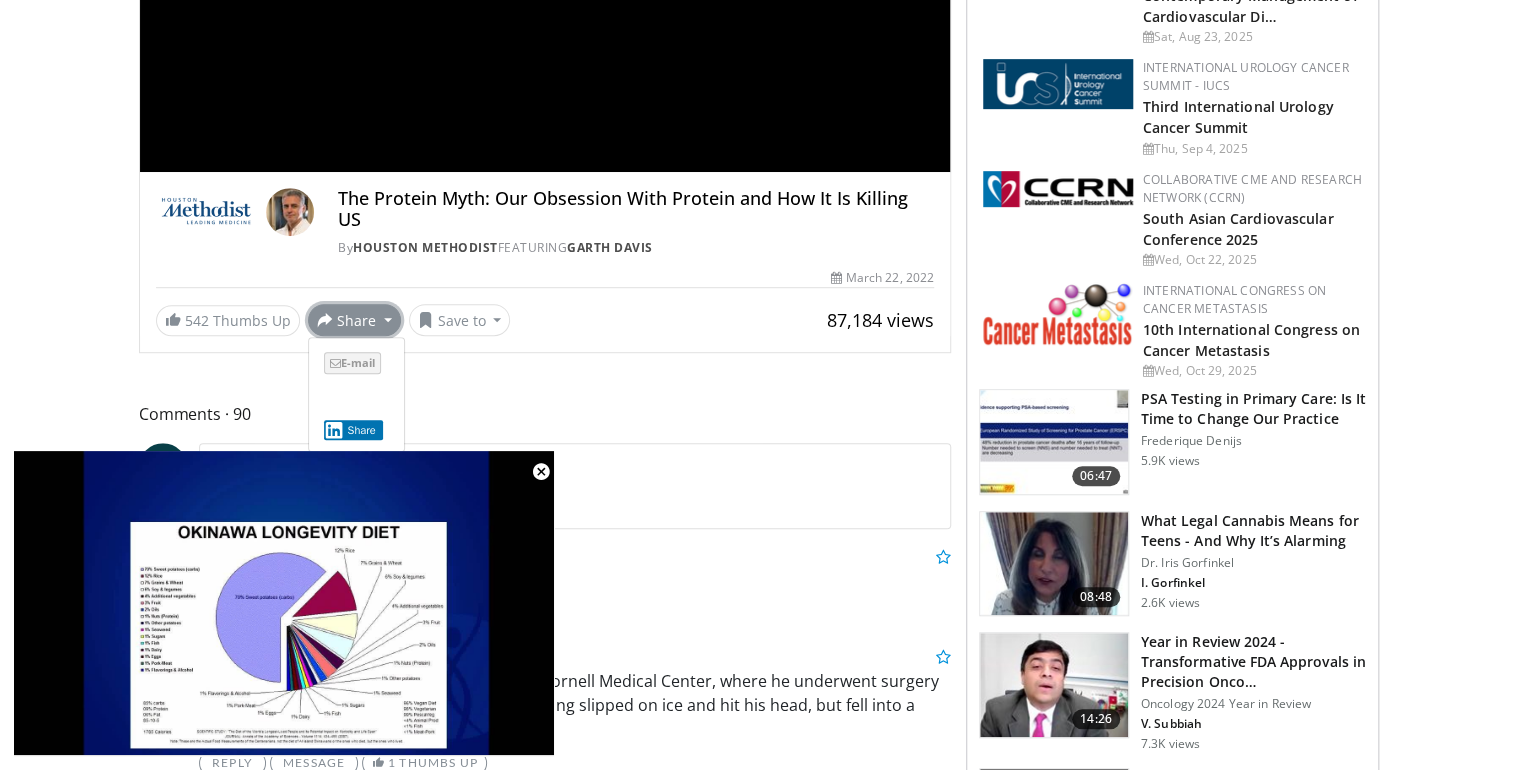 click on "E-mail" at bounding box center (352, 363) 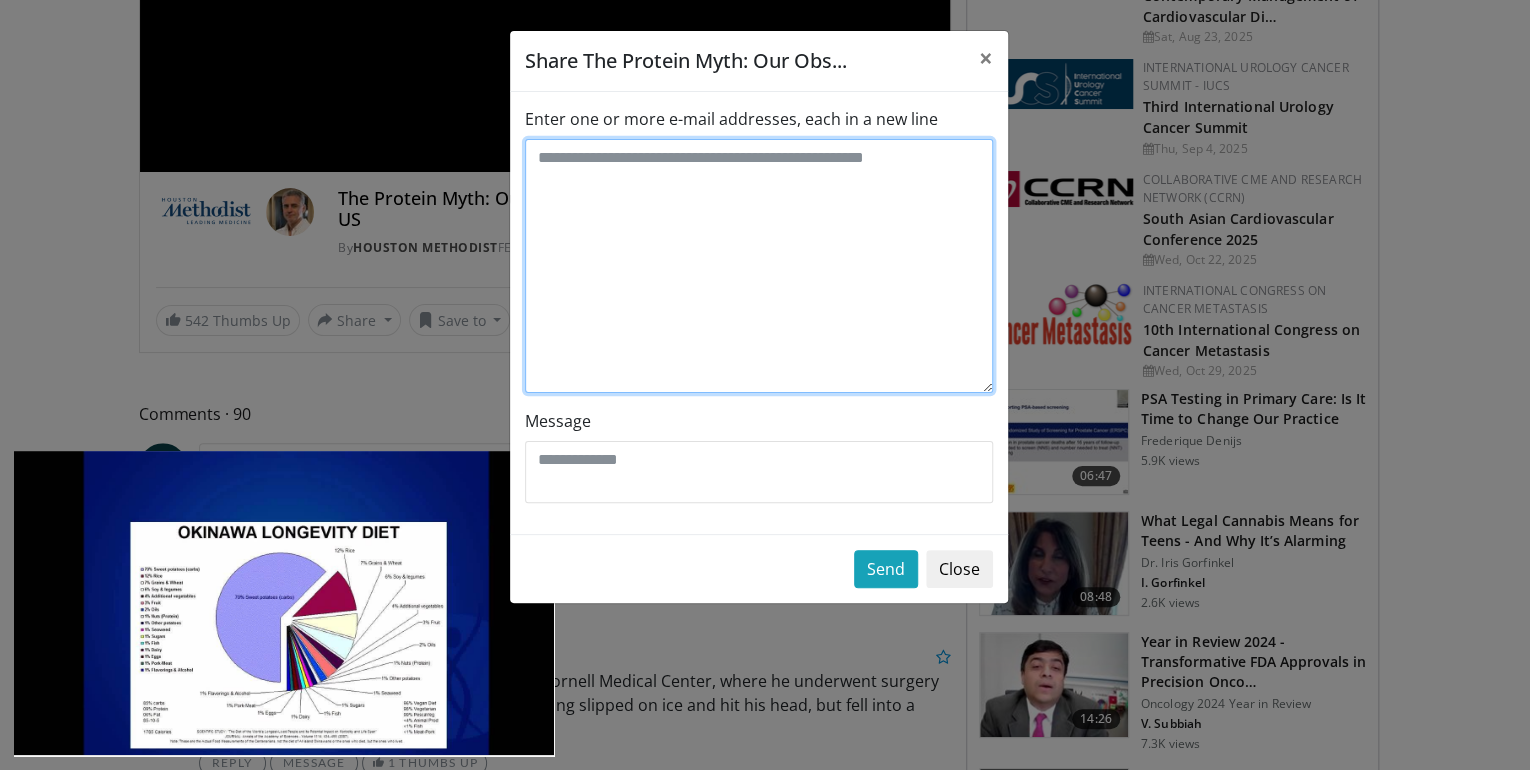 click on "Enter one or more e-mail addresses, each in a new line" at bounding box center (759, 266) 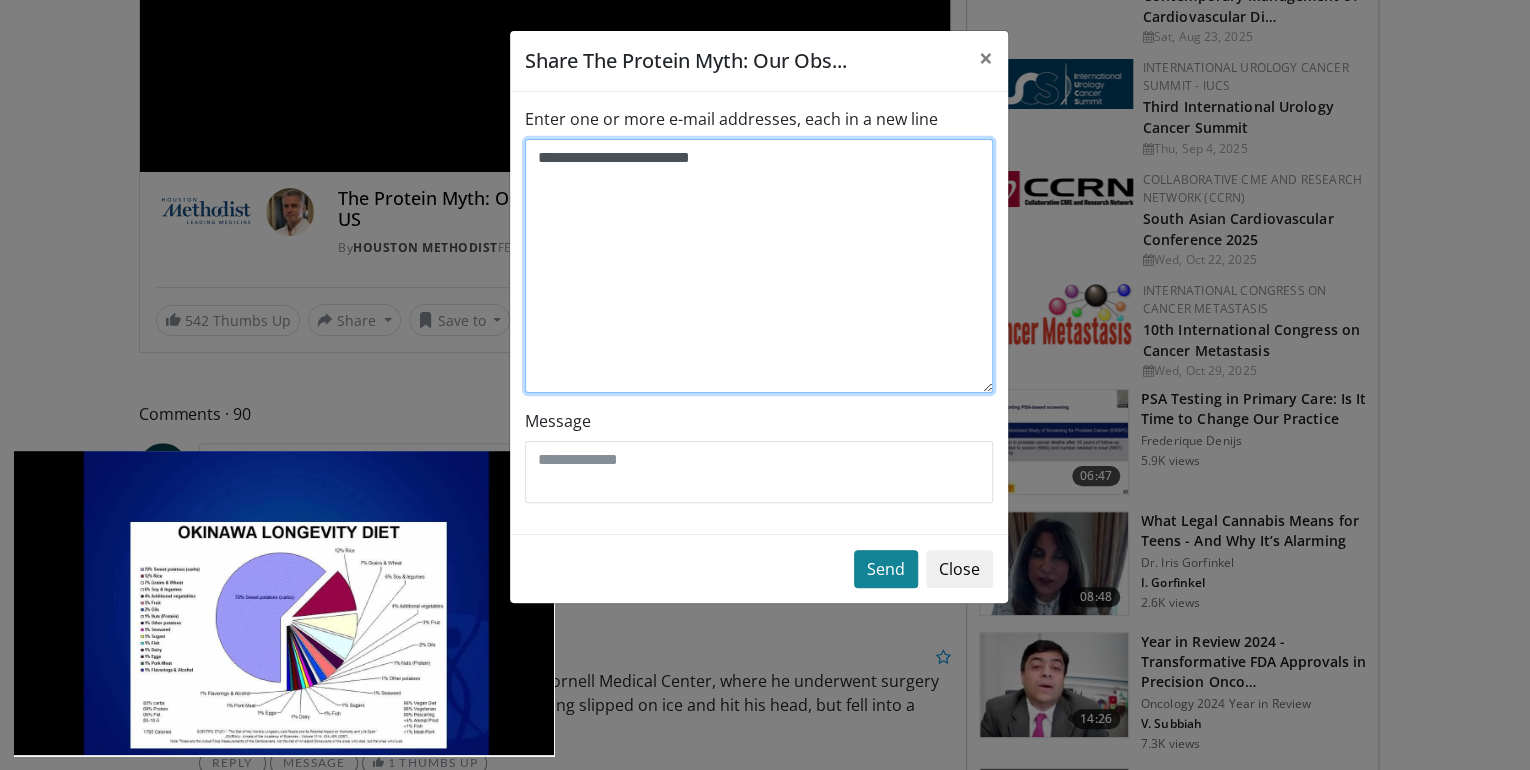 type on "**********" 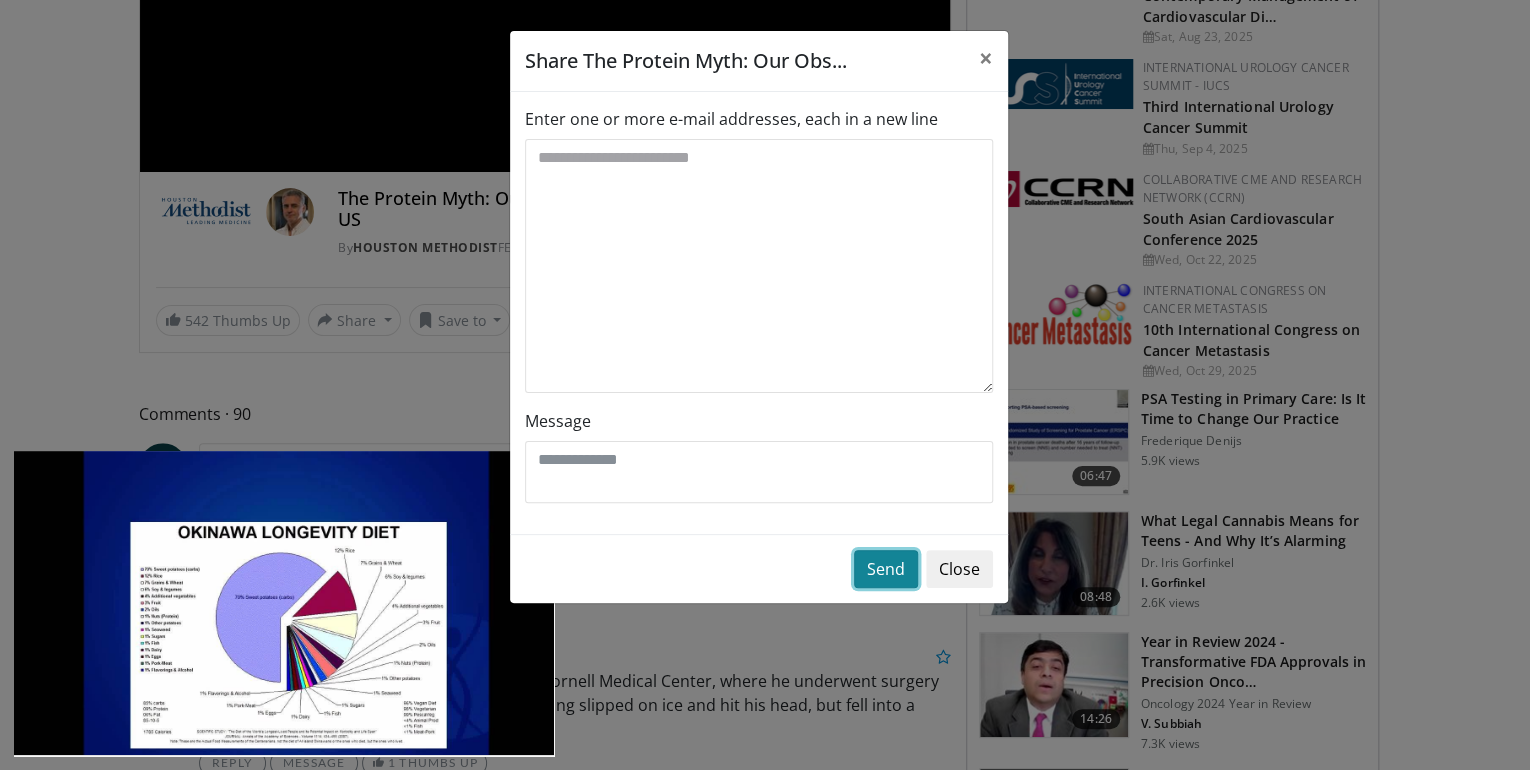 click on "Send" at bounding box center (886, 569) 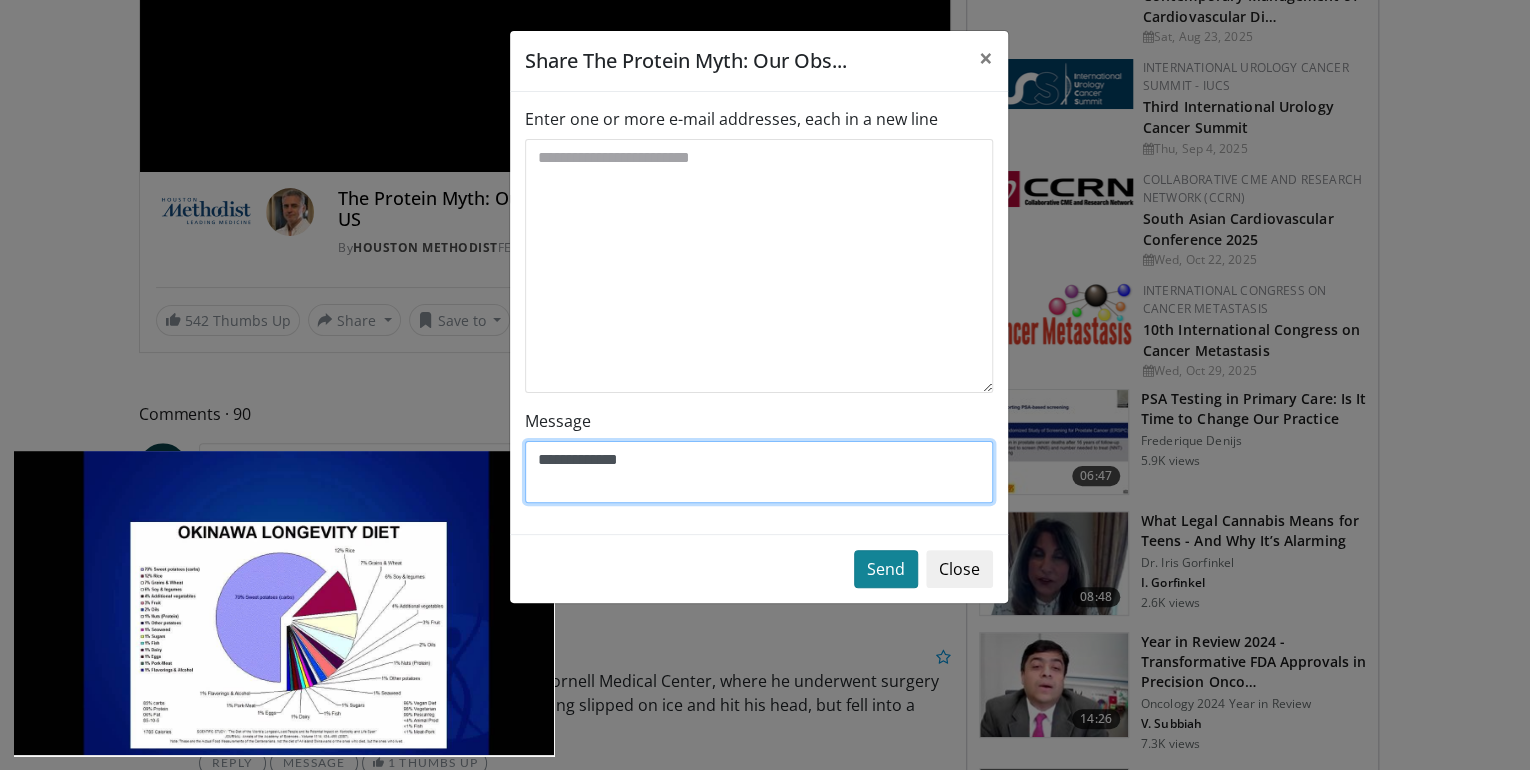 type on "**********" 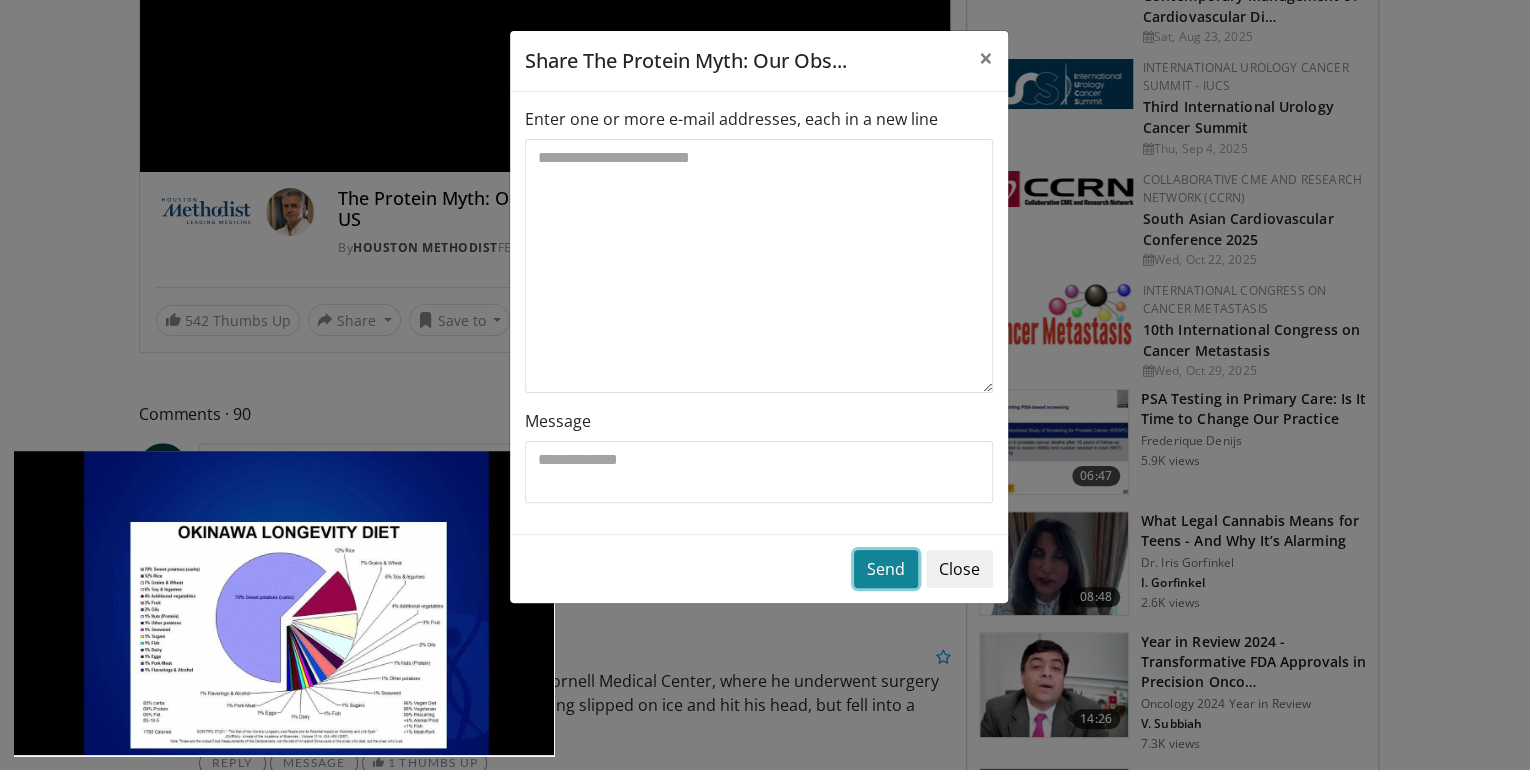 click on "Send" at bounding box center (886, 569) 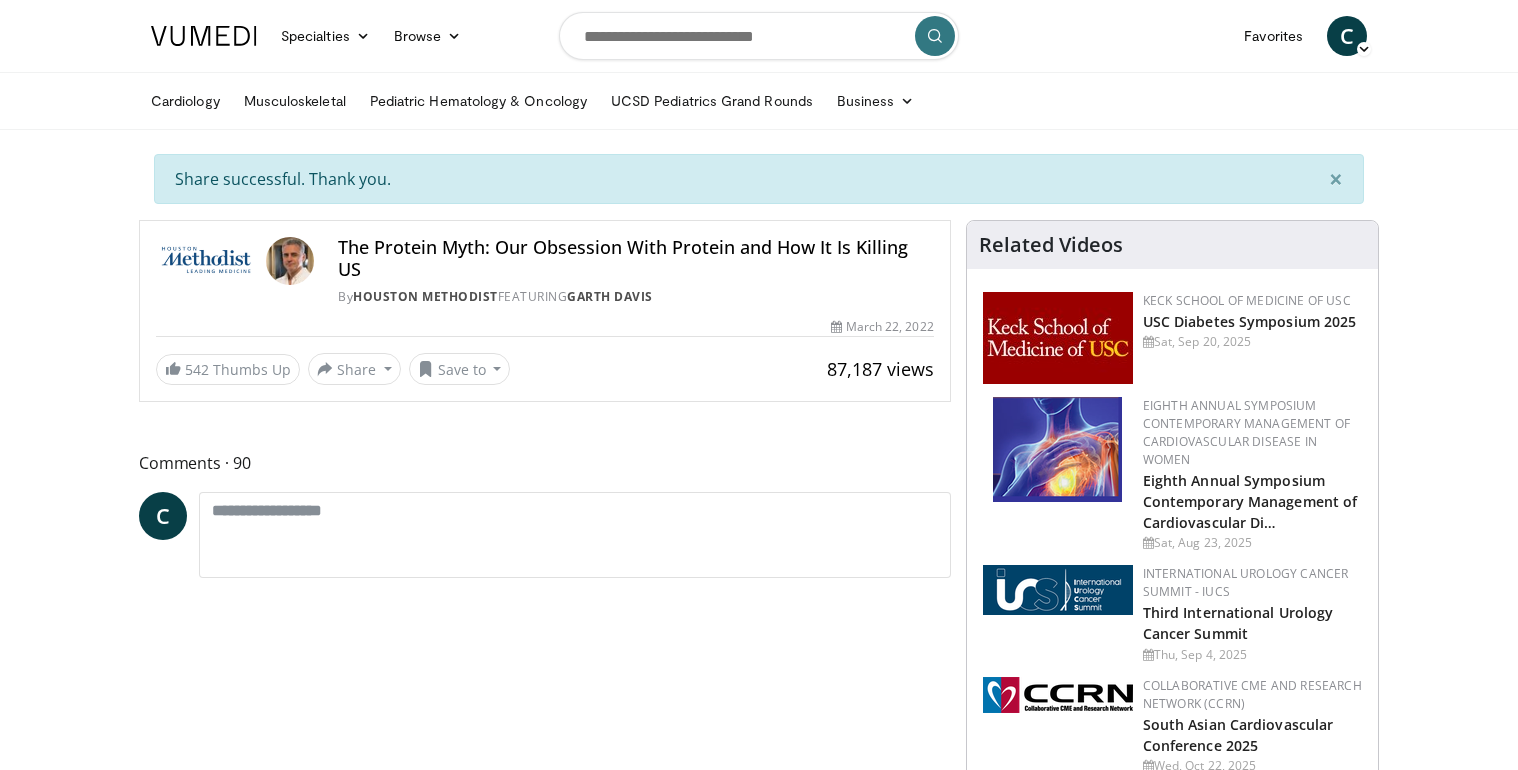 scroll, scrollTop: 0, scrollLeft: 0, axis: both 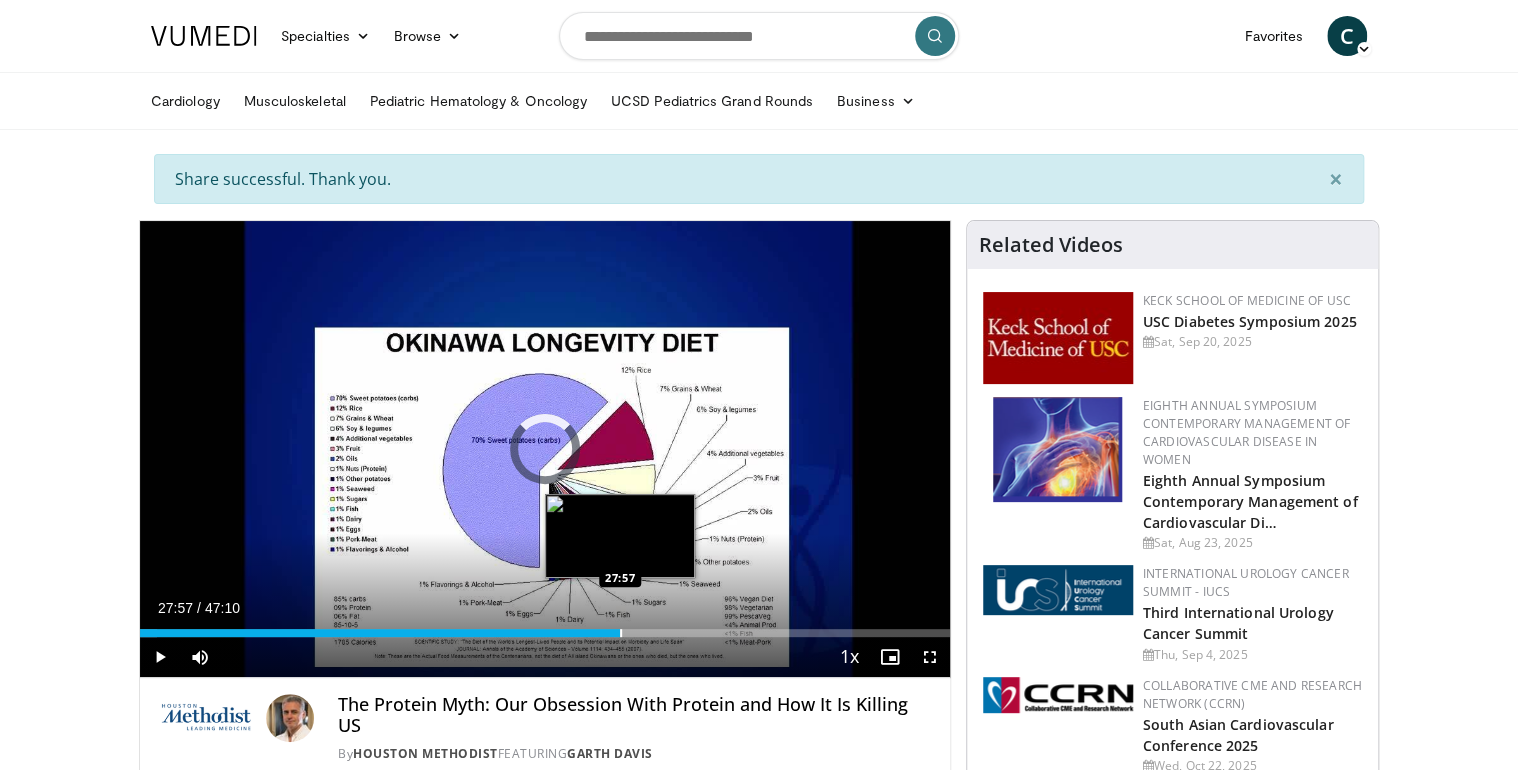 click on "Loaded :  2.11% 27:57 27:57" at bounding box center (545, 633) 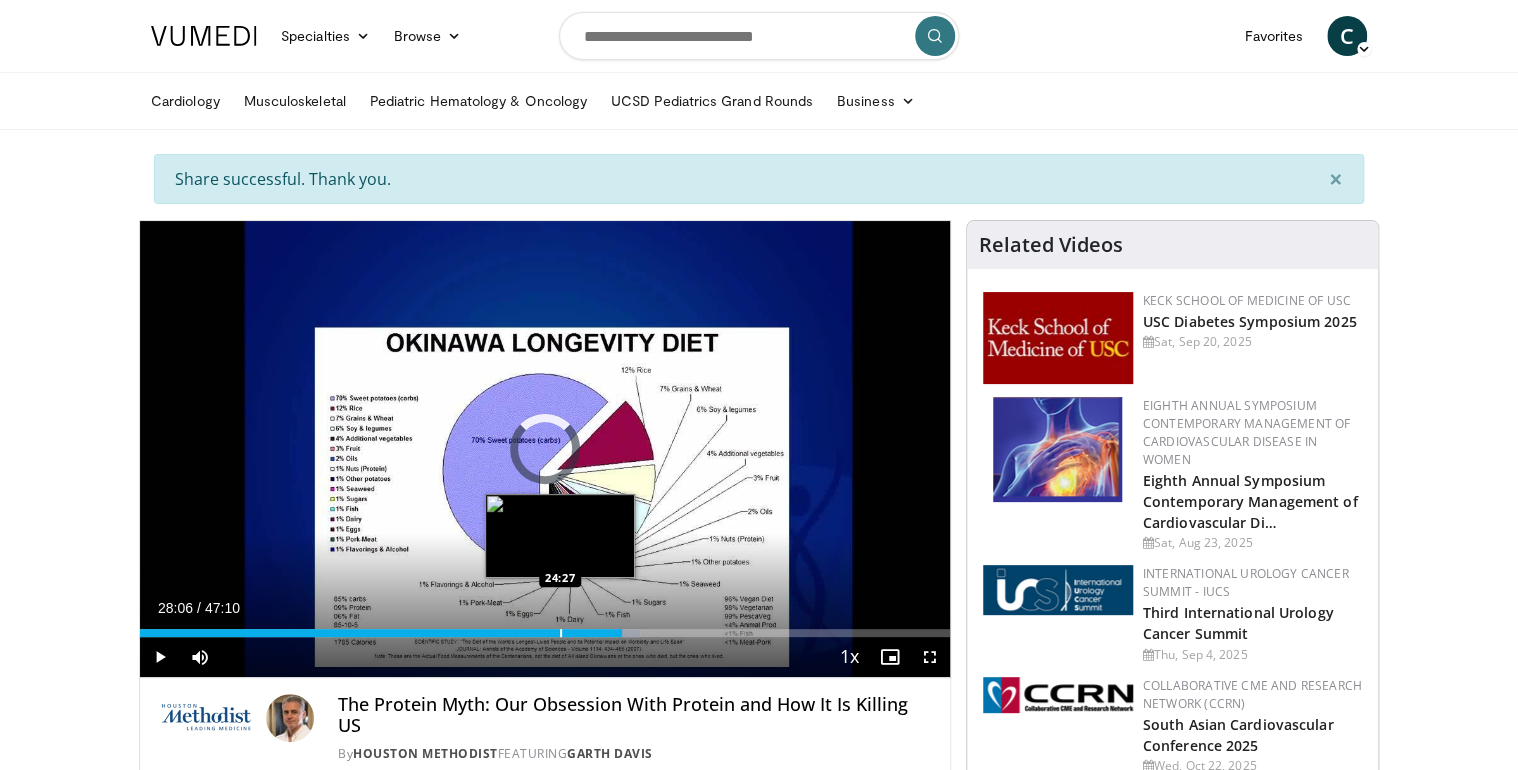 click at bounding box center [561, 633] 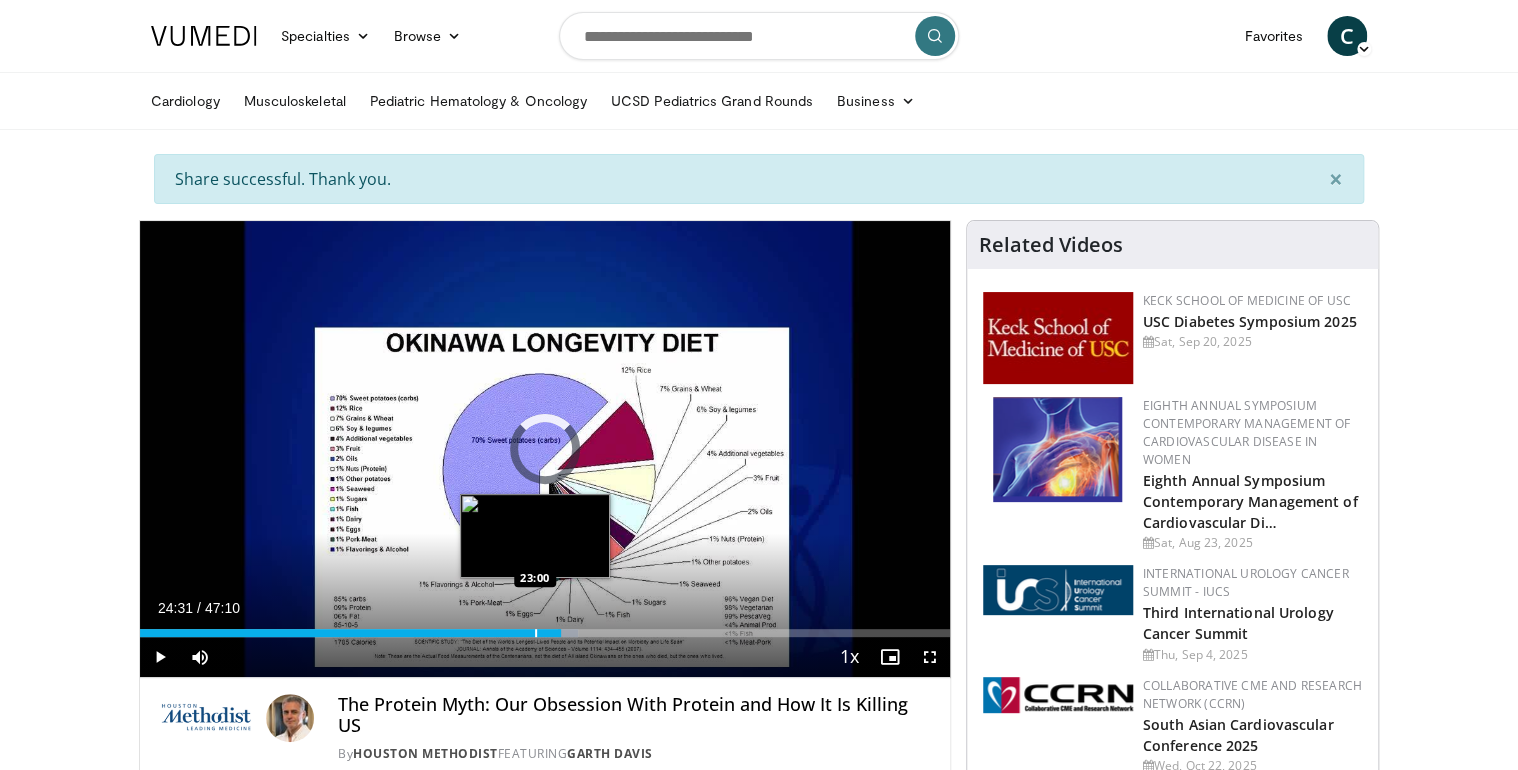 click at bounding box center (536, 633) 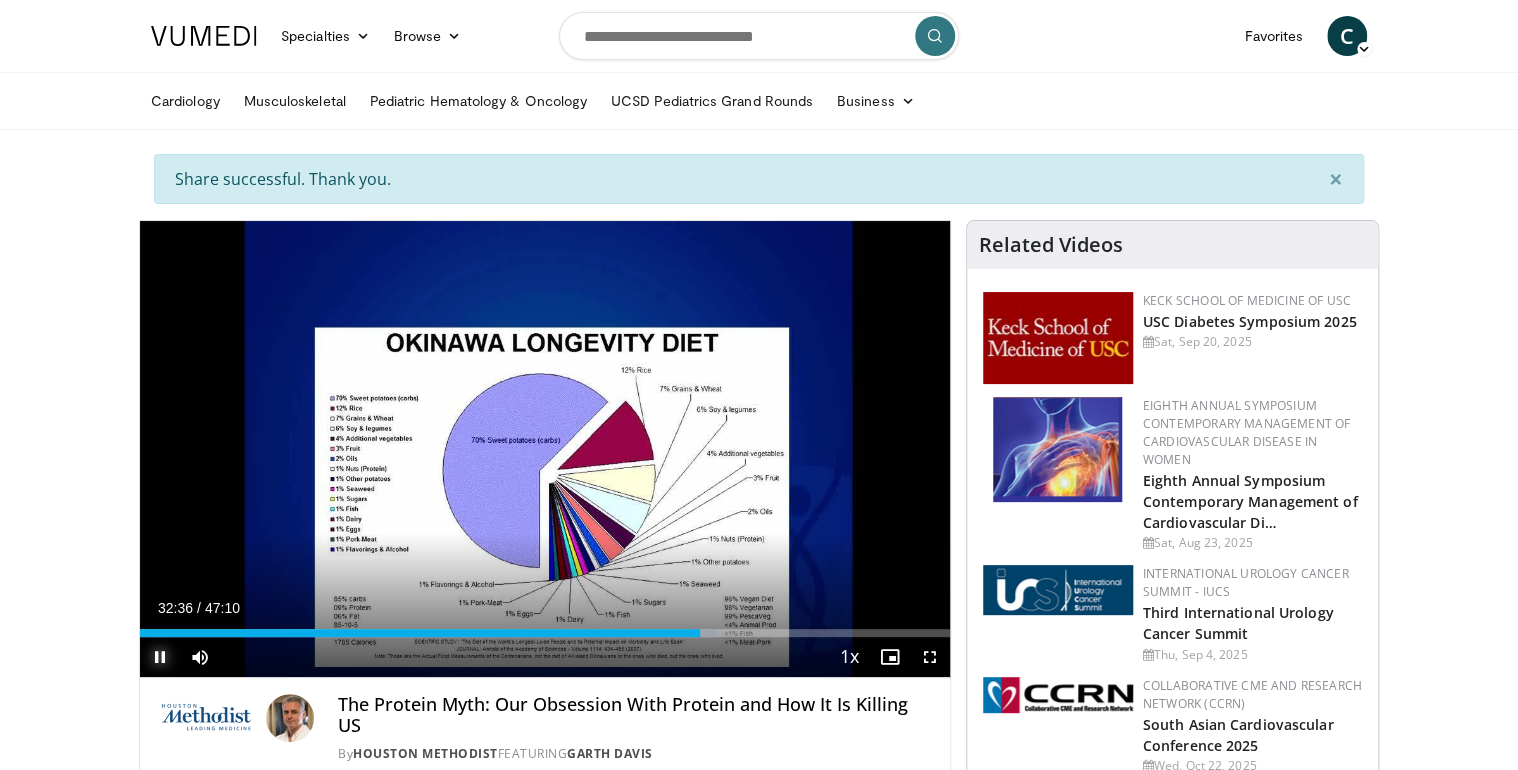 click at bounding box center (160, 657) 